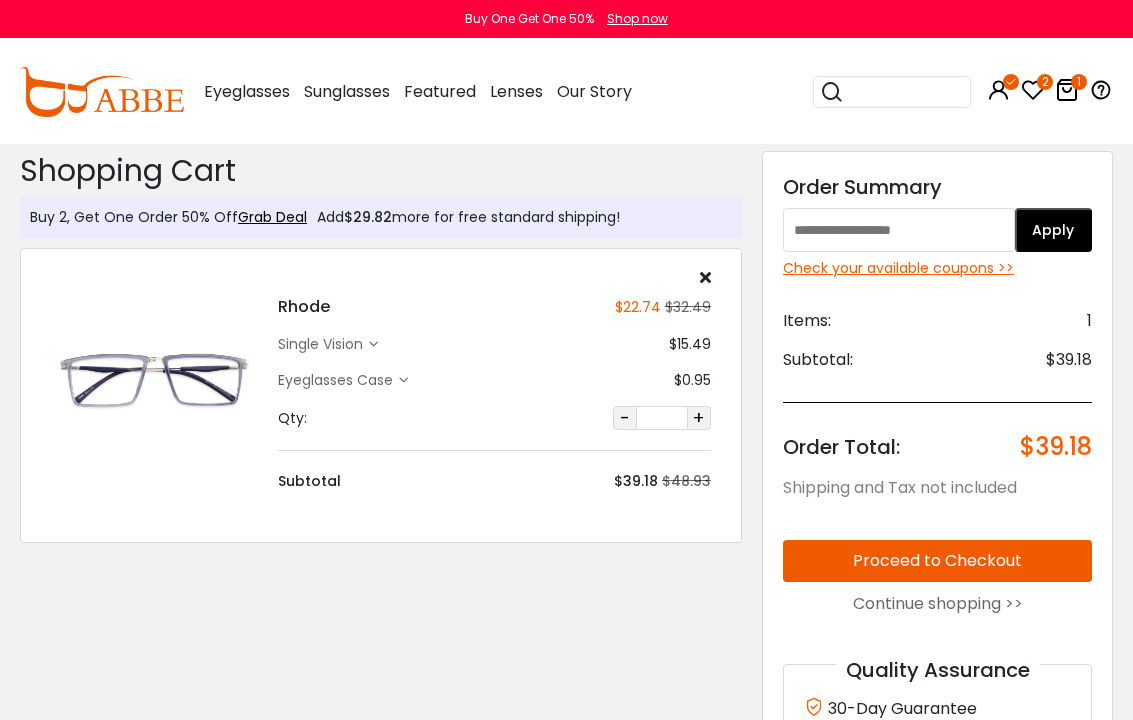 scroll, scrollTop: 0, scrollLeft: 0, axis: both 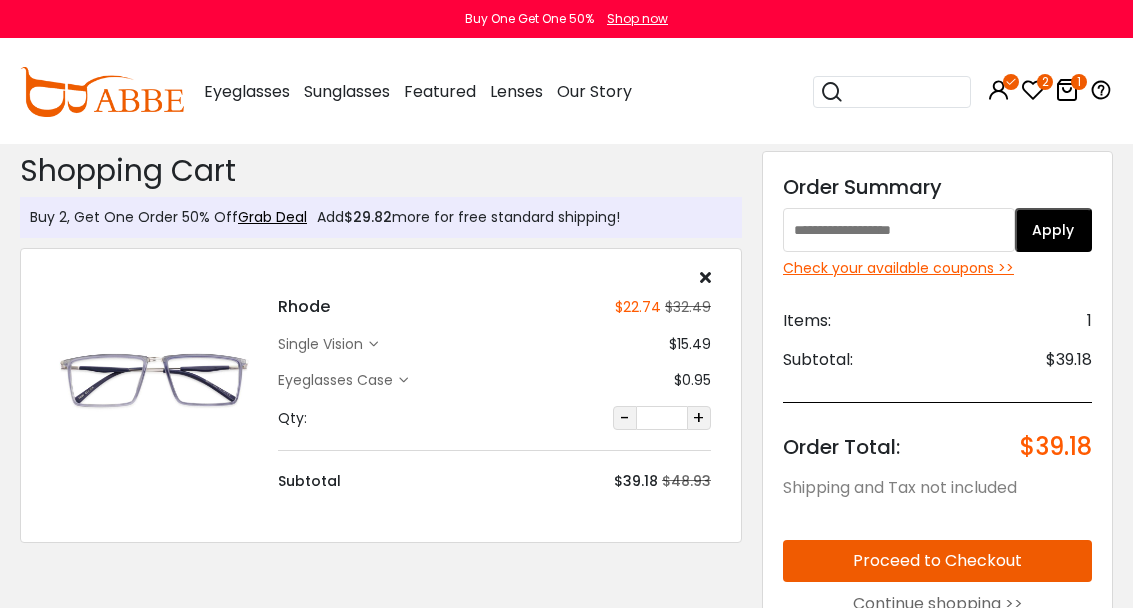 click on "1" at bounding box center [1079, 82] 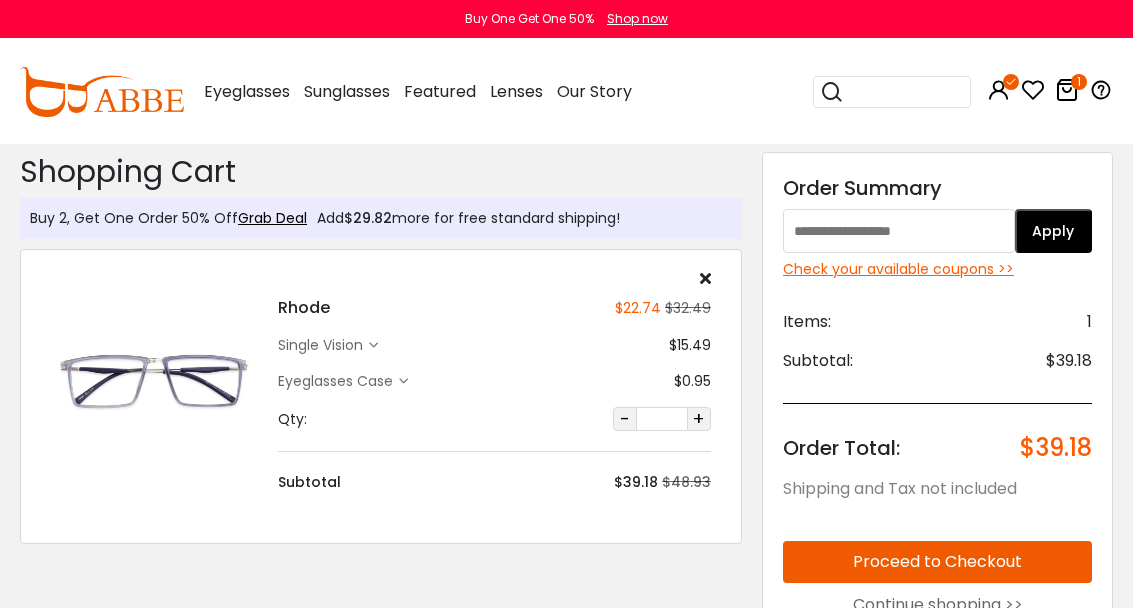scroll, scrollTop: 0, scrollLeft: 0, axis: both 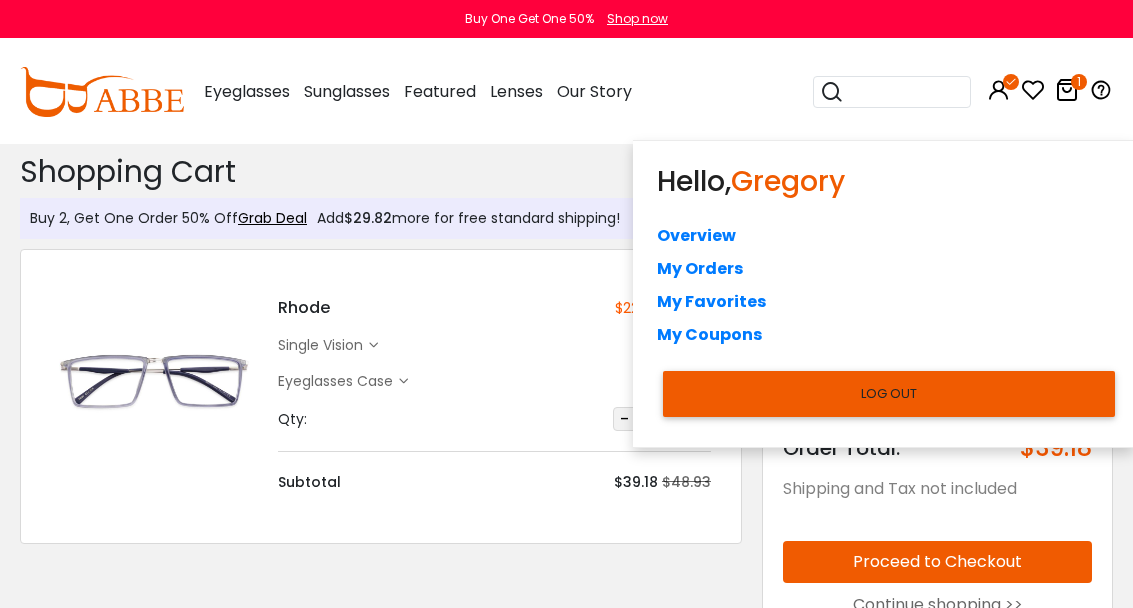 click on "My Orders" at bounding box center (883, 268) 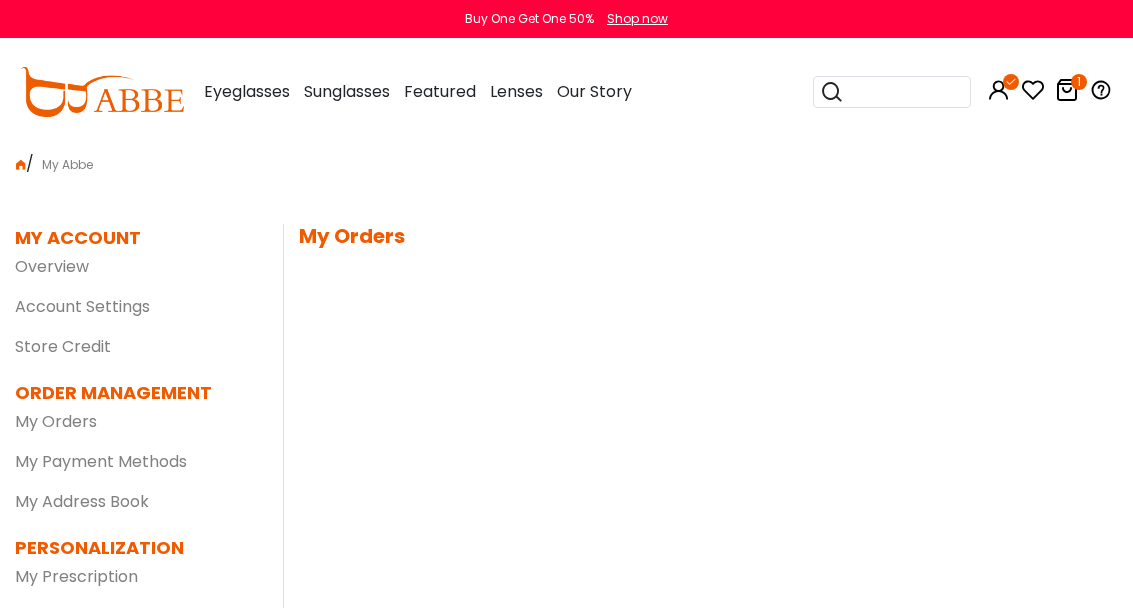 scroll, scrollTop: 0, scrollLeft: 0, axis: both 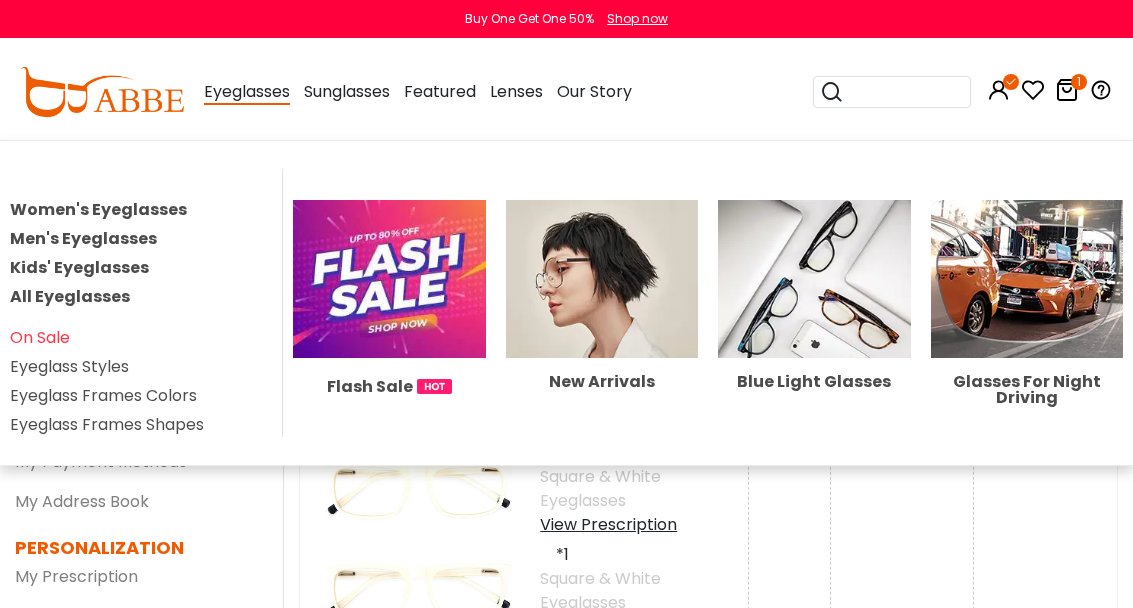 click at bounding box center [389, 279] 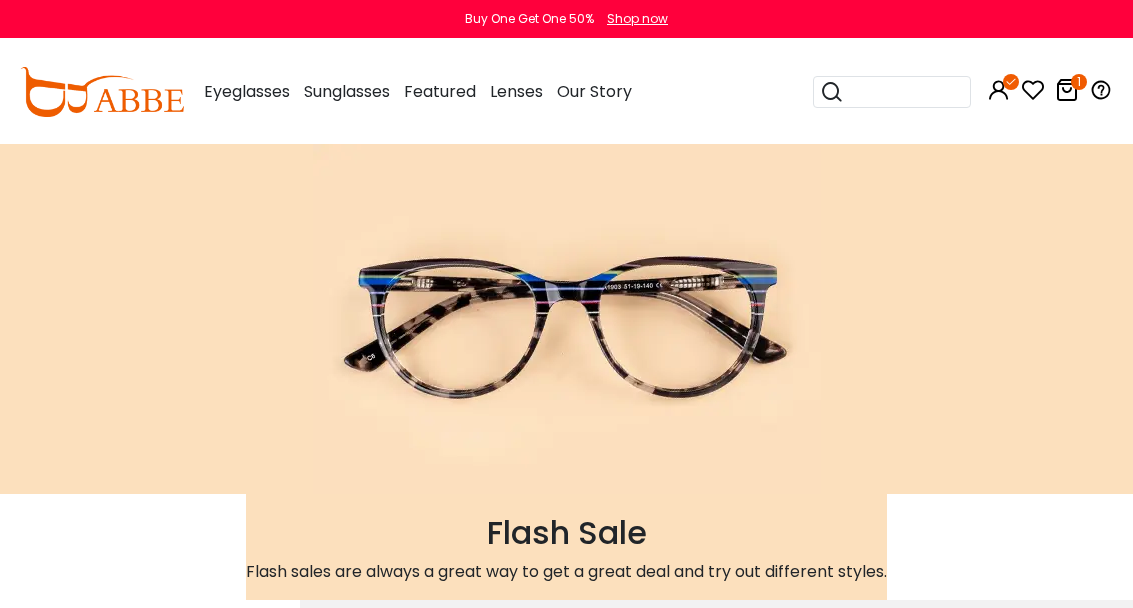 scroll, scrollTop: 0, scrollLeft: 0, axis: both 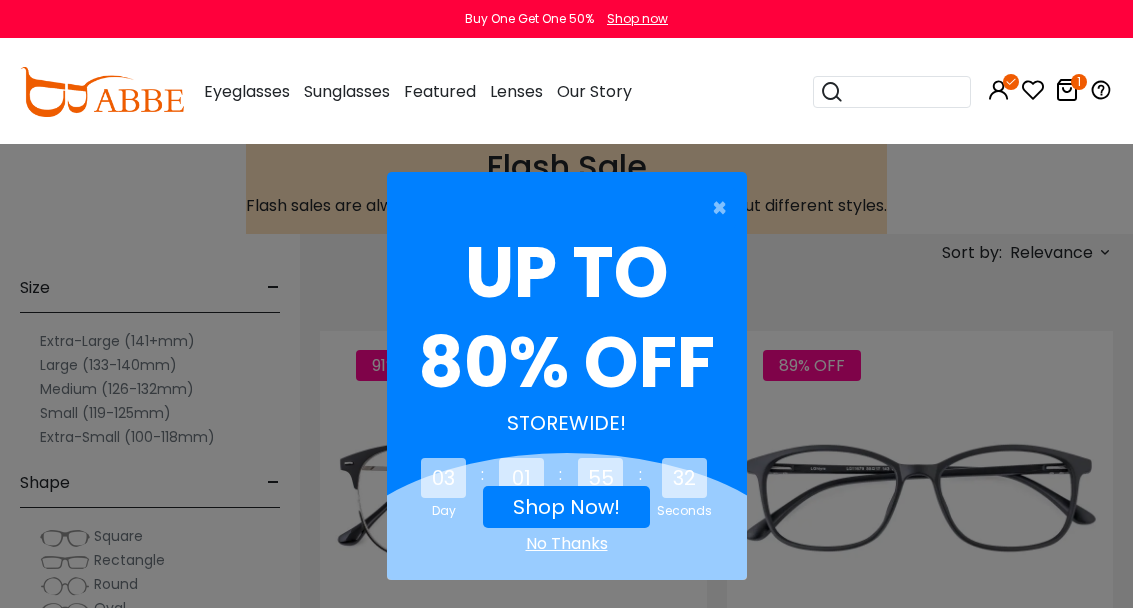 click on "Shop Now!" at bounding box center (566, 507) 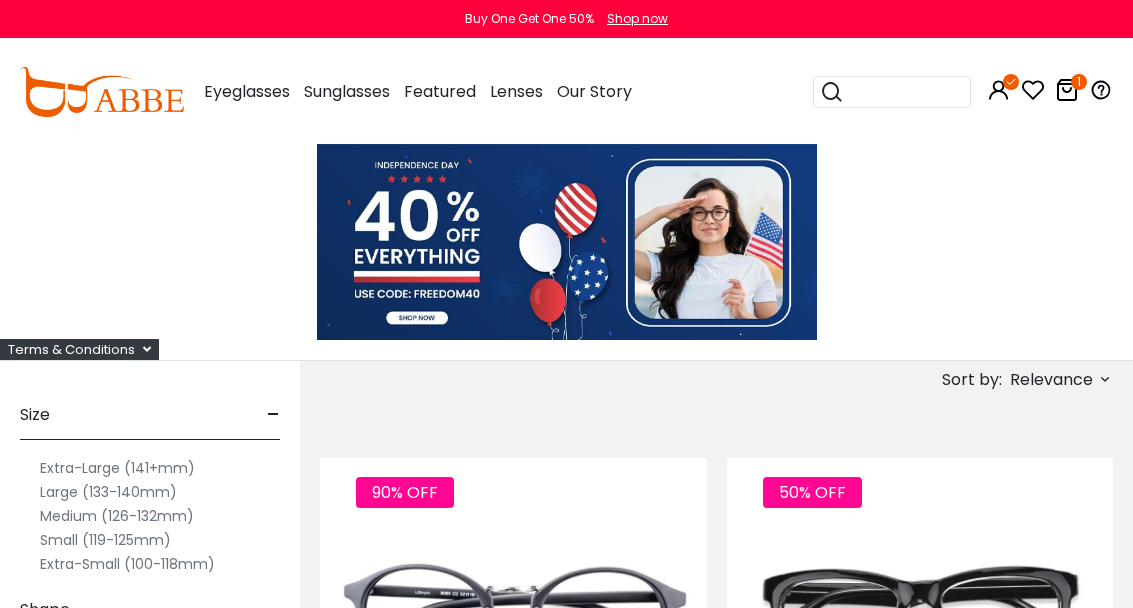 scroll, scrollTop: 0, scrollLeft: 0, axis: both 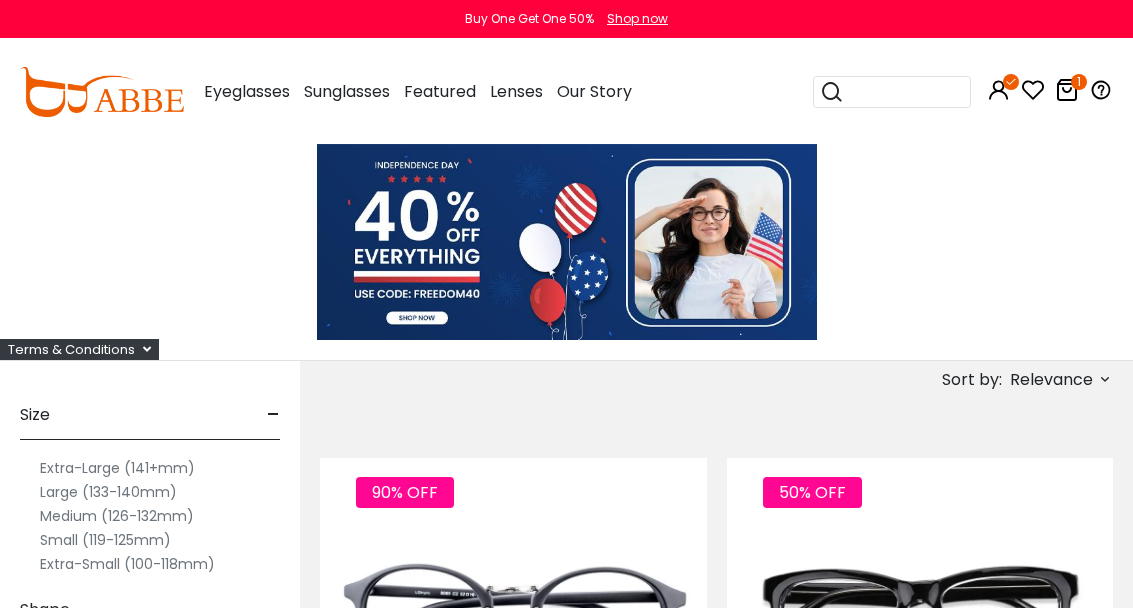 click on "Relevance" at bounding box center [1051, 380] 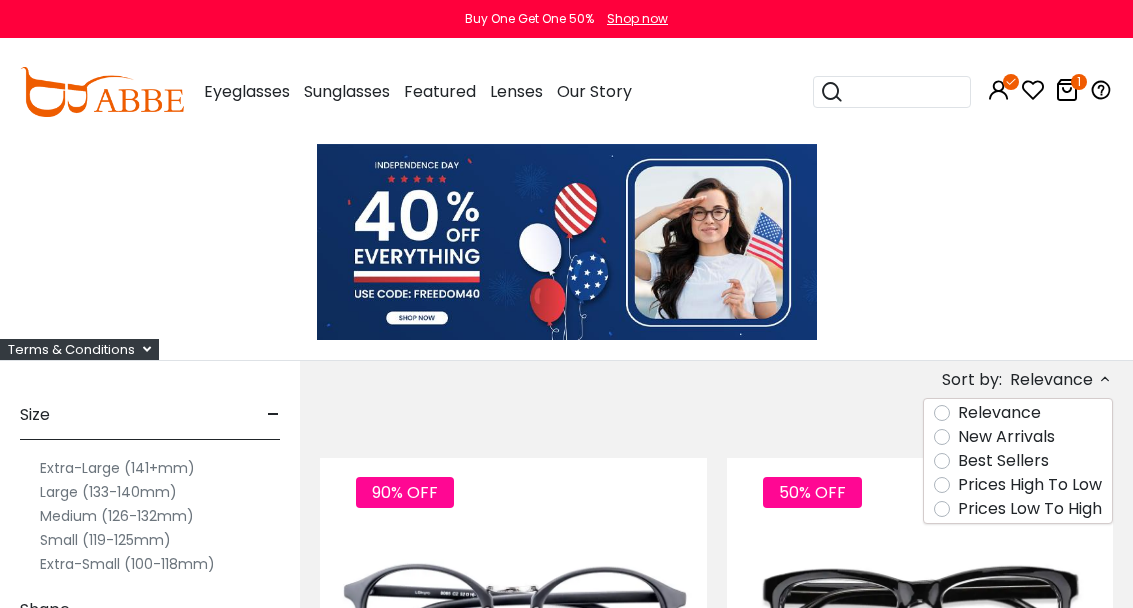 click on "Prices High To Low" at bounding box center (1030, 485) 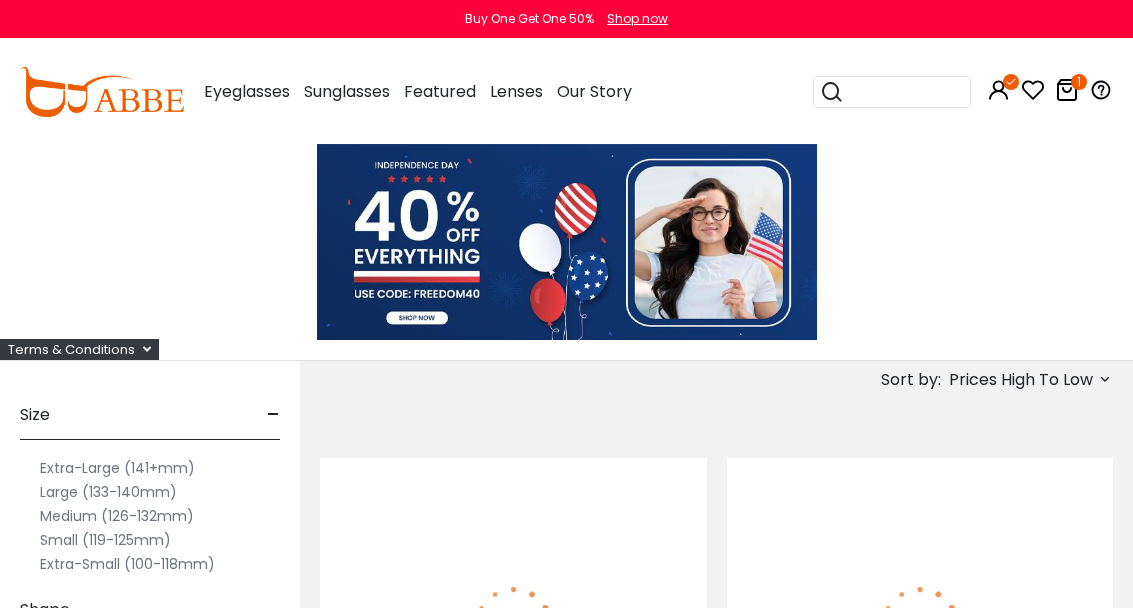 scroll, scrollTop: 0, scrollLeft: 0, axis: both 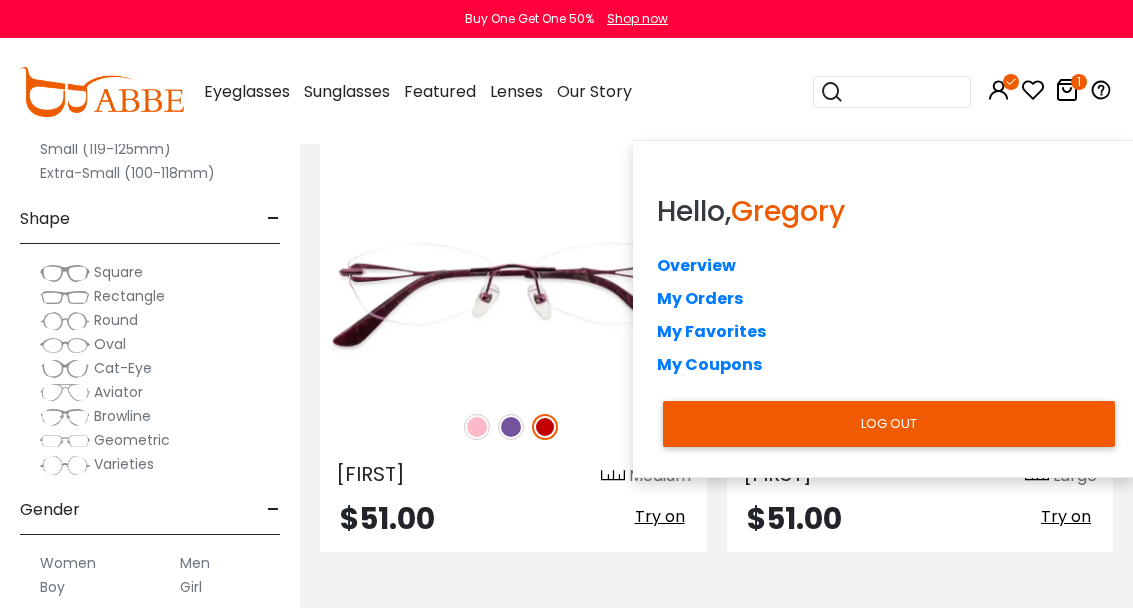 click on "My Orders" at bounding box center (883, 298) 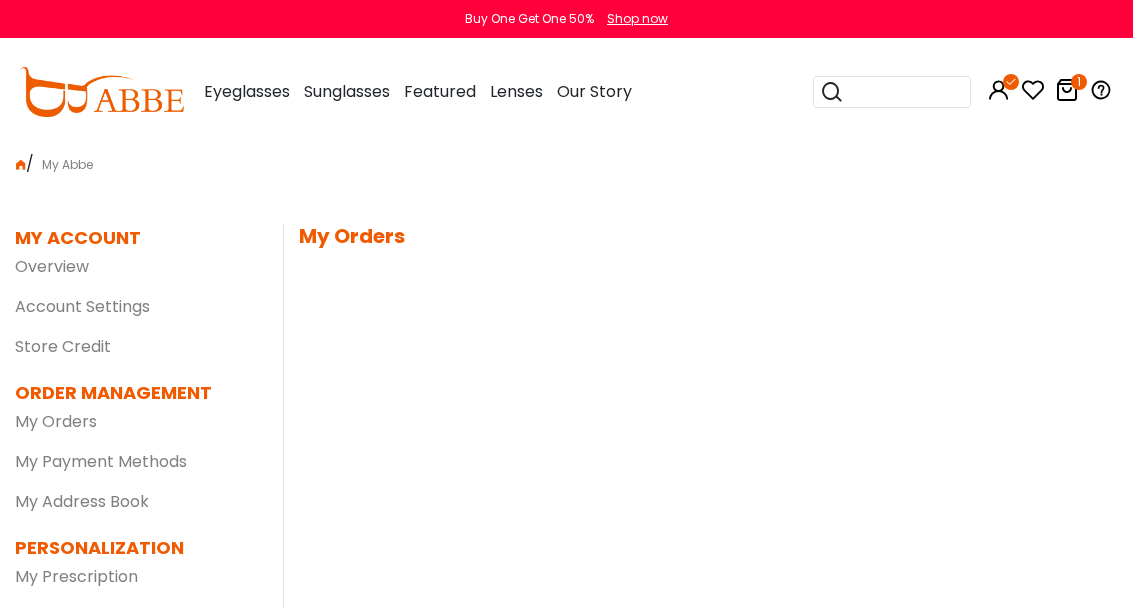 scroll, scrollTop: 0, scrollLeft: 0, axis: both 